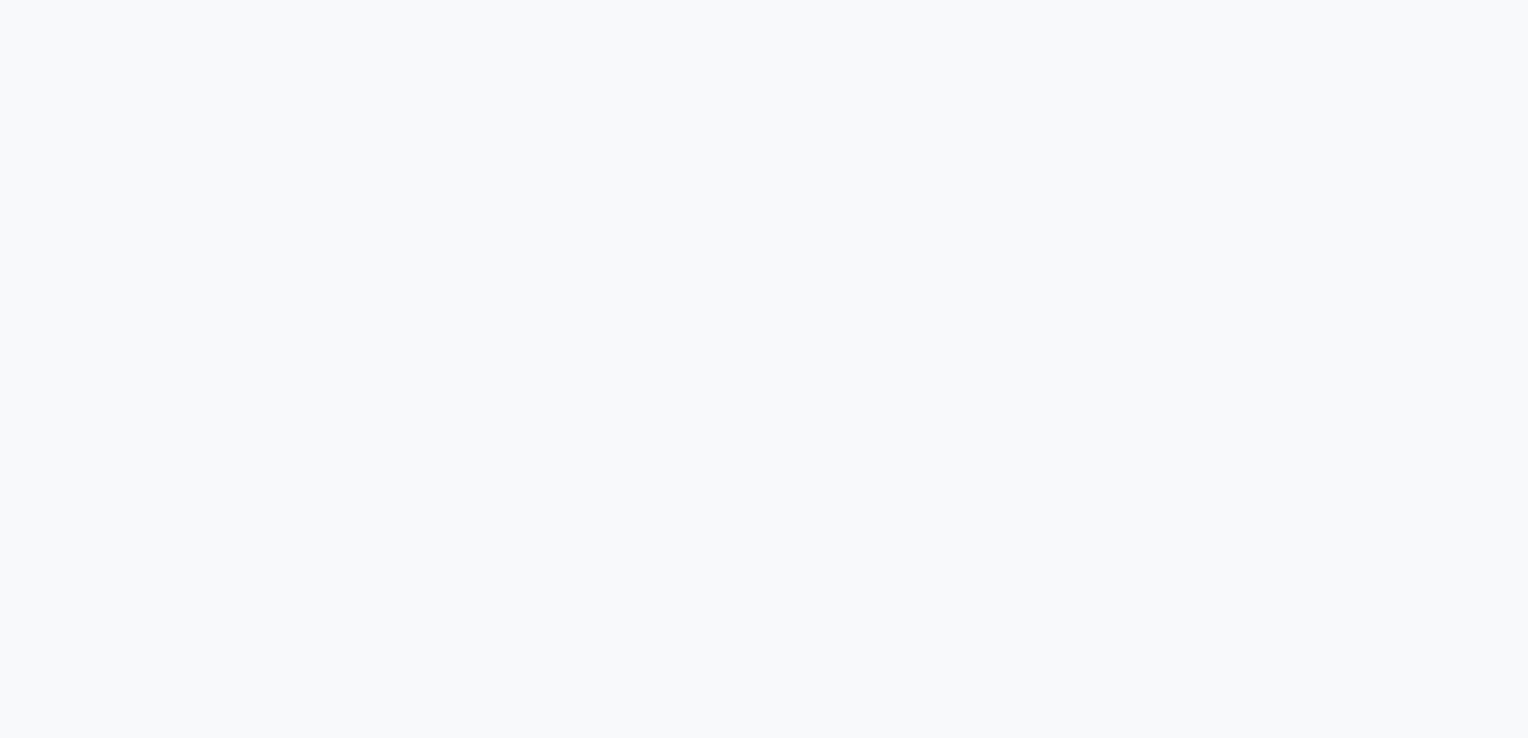 scroll, scrollTop: 0, scrollLeft: 0, axis: both 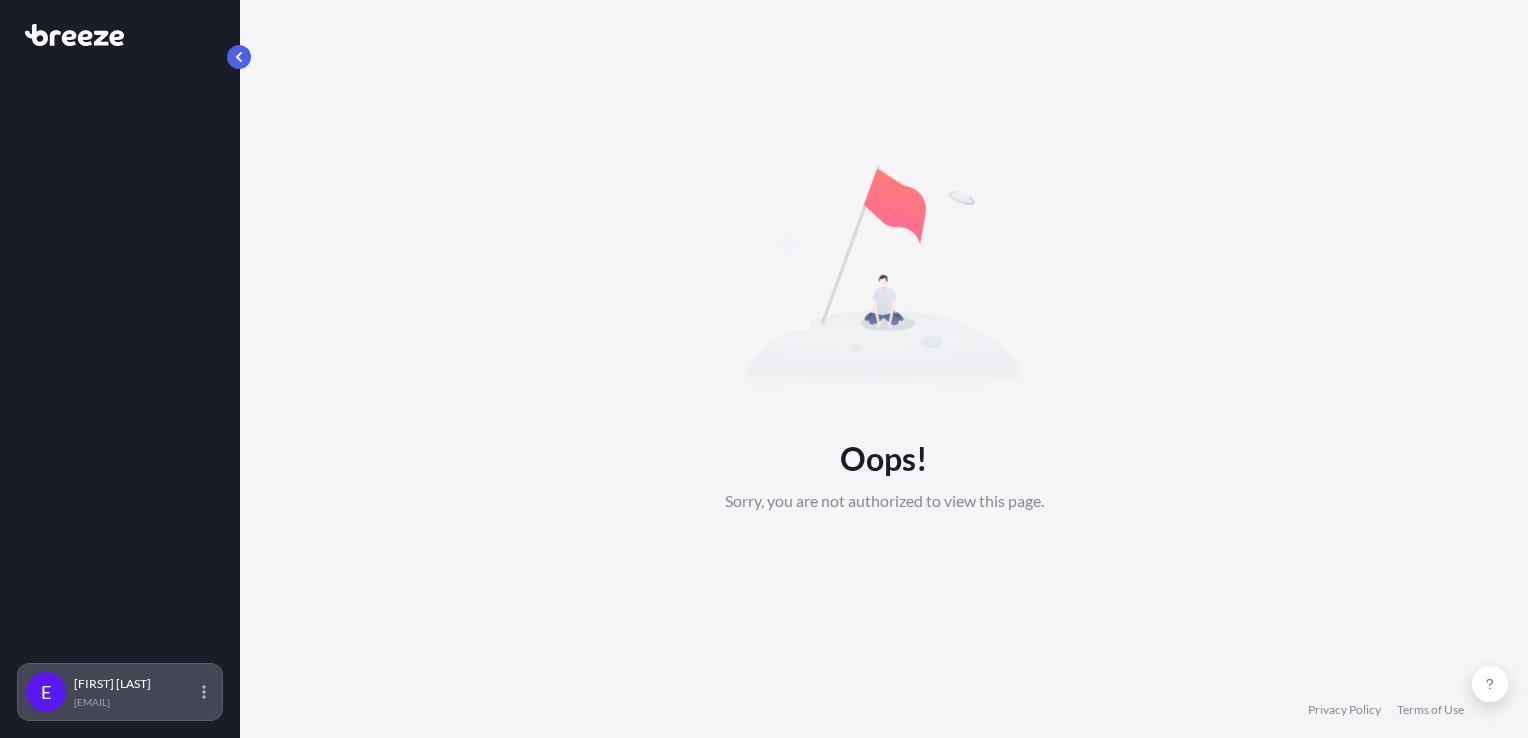 click on "[FIRST]   [LAST] [EMAIL]" at bounding box center [120, 692] 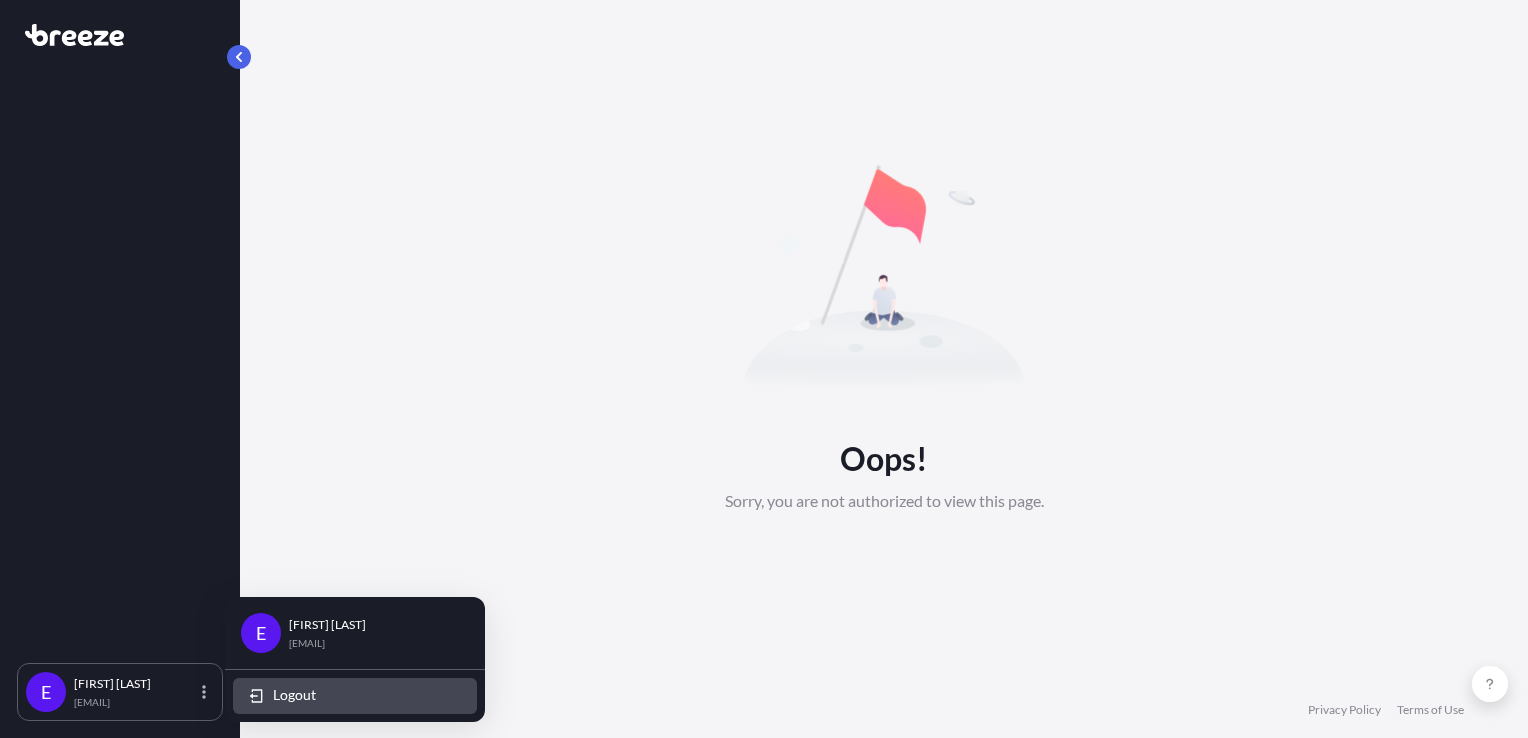 click on "Logout" at bounding box center [355, 696] 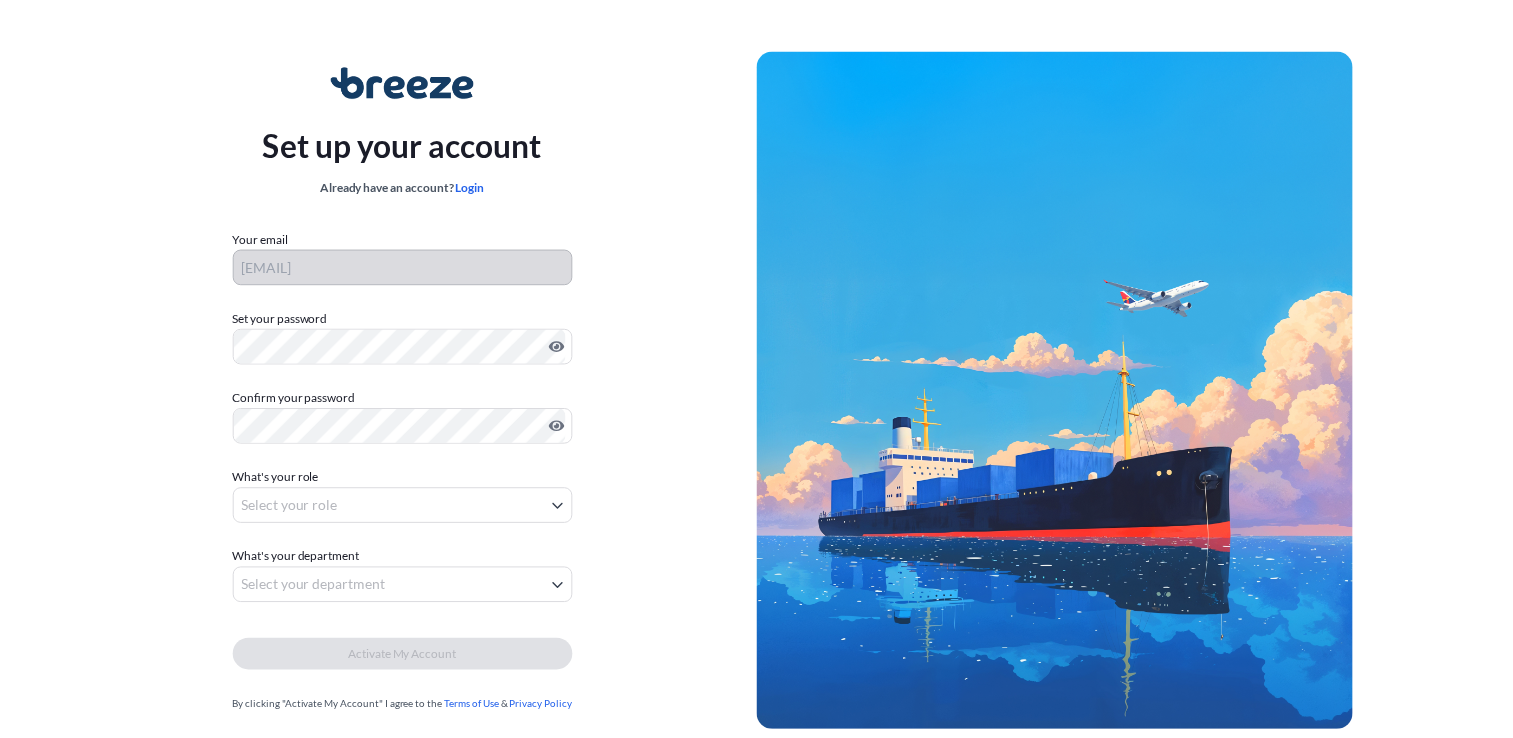 scroll, scrollTop: 0, scrollLeft: 0, axis: both 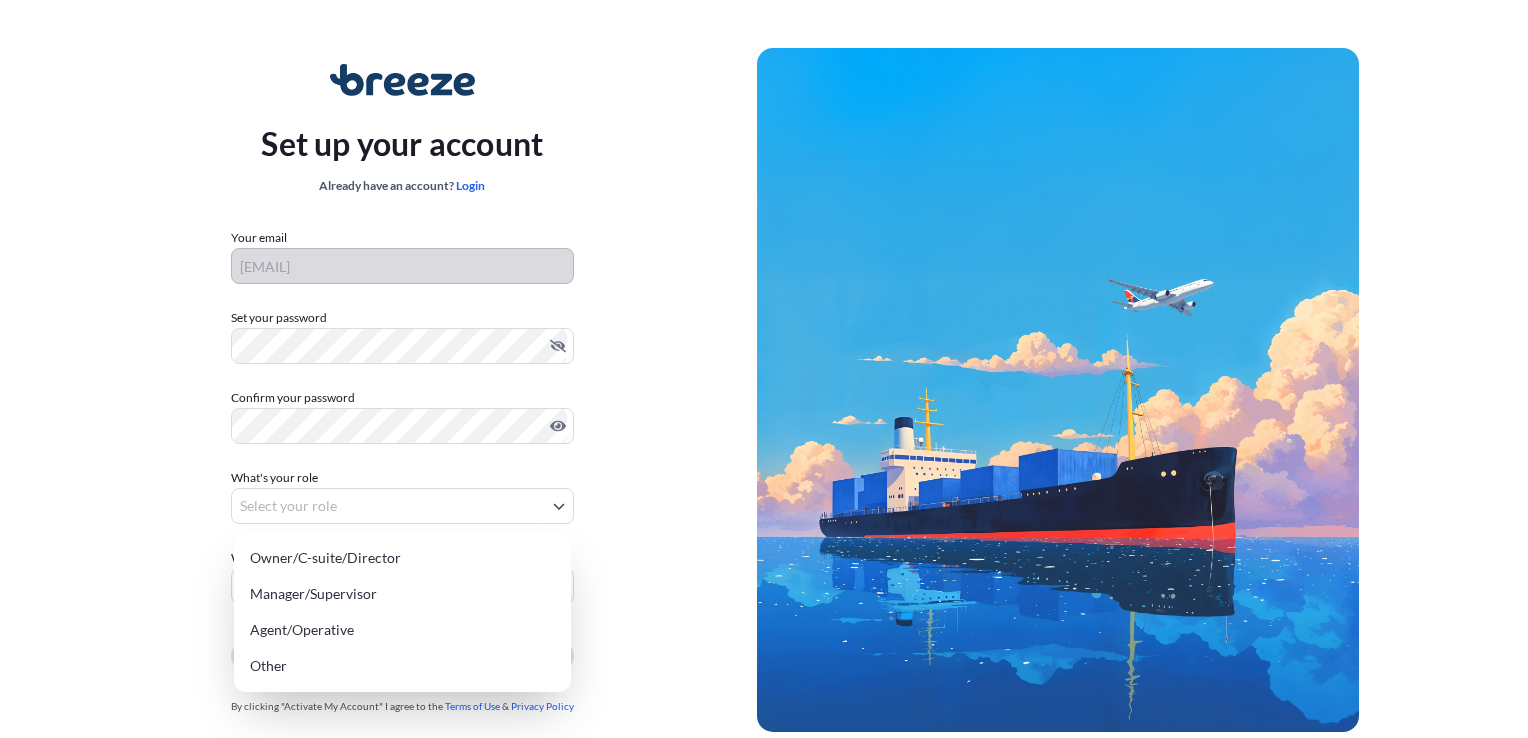 click on "Set up your account Already have an account?   Login Your email support232@worldoptions.co.uk Set your password Must include: Upper & lower case letters Symbols (!@#$) A number At least 8 characters Confirm your password Must include: Upper & lower case letters Symbols (!@#$) A number At least 8 characters What's your role Select your role Owner/C-suite/Director Manager/Supervisor Agent/Operative Other What's your department Select your department Freight Operations Insurance/Risk Management Accounting Other Activate My Account By clicking "Activate My Account" I agree to the   Terms of Use   &   Privacy Policy ©  2025  Breeze. All rights reserved.
Owner/C-suite/Director Manager/Supervisor Agent/Operative Other" at bounding box center (756, 400) 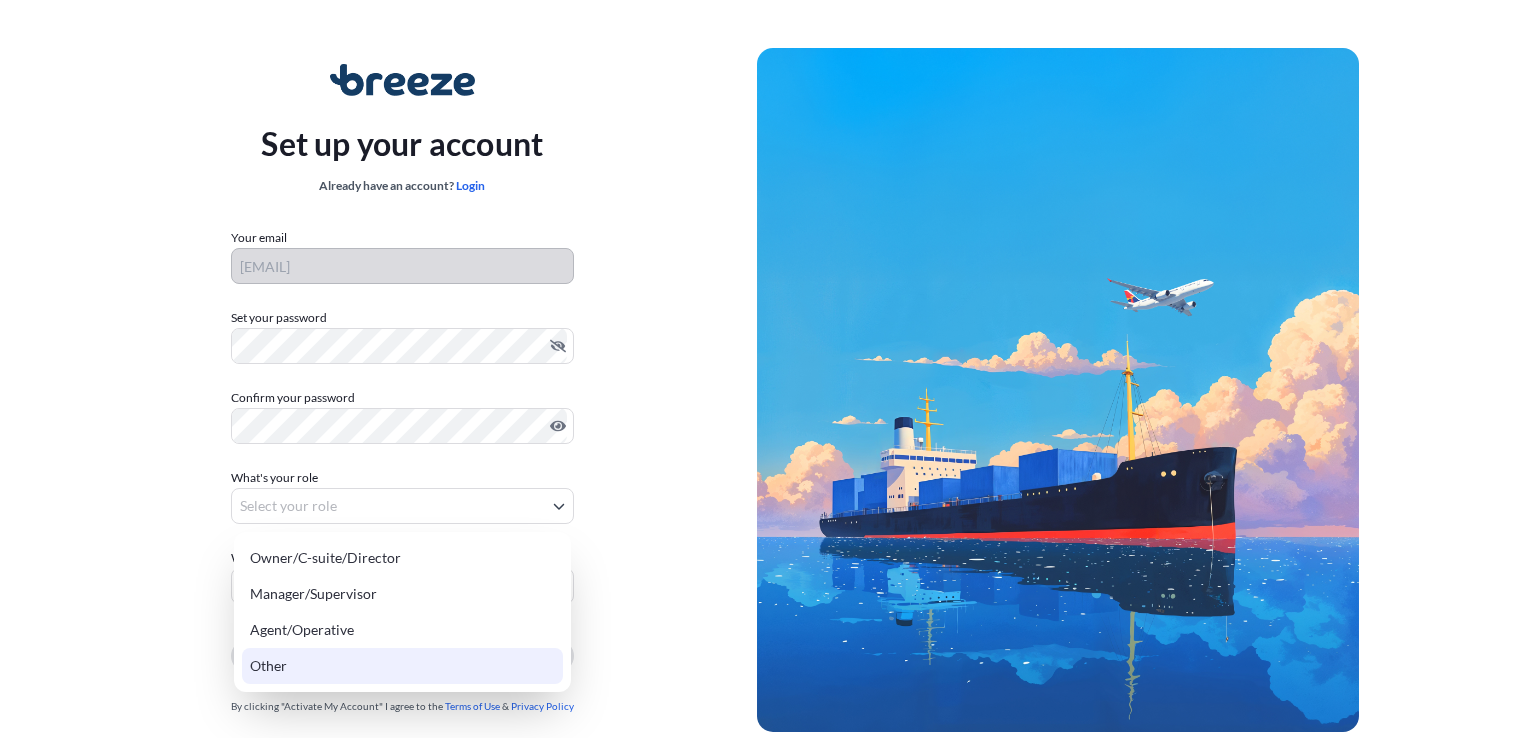 click on "Other" at bounding box center [402, 666] 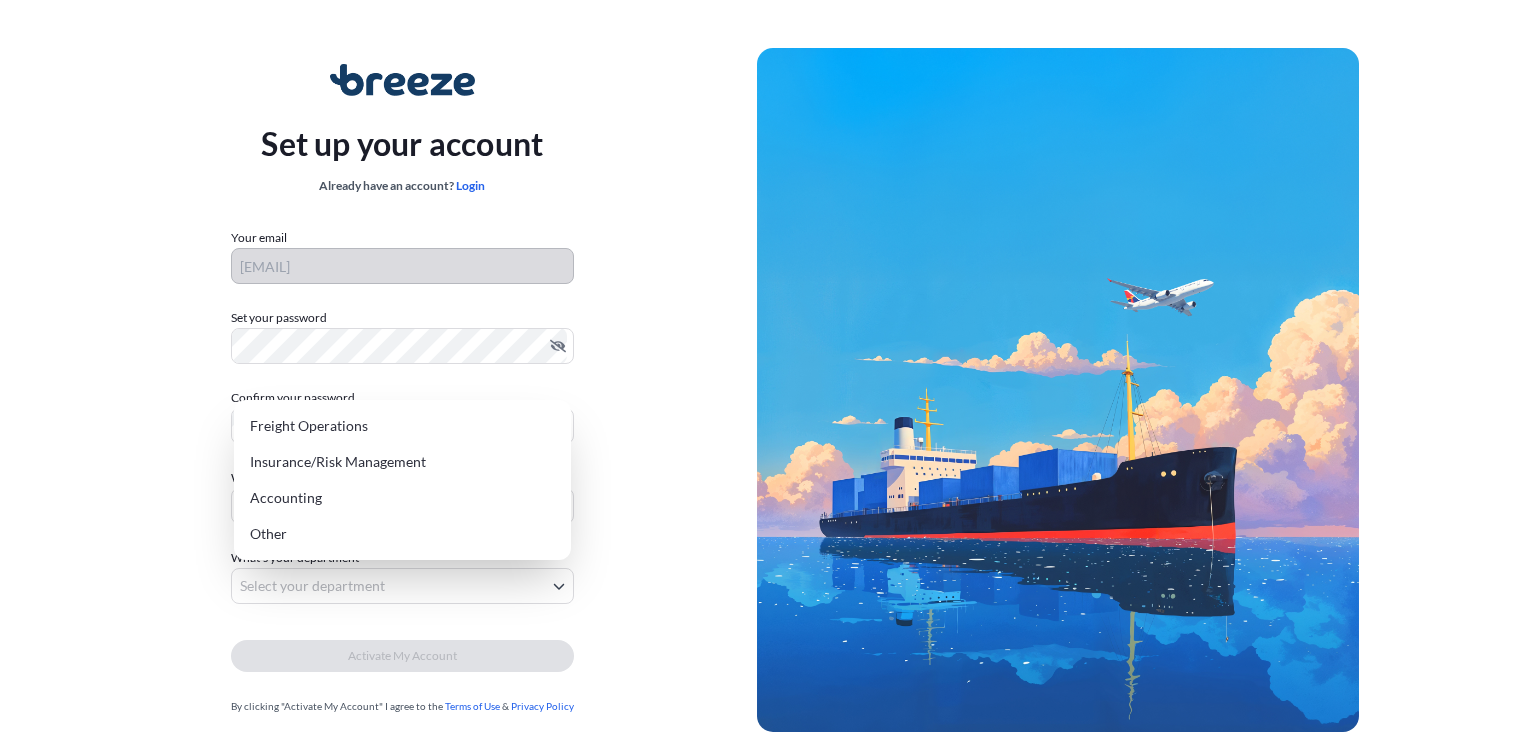 click on "Set up your account Already have an account?   Login Your email support232@worldoptions.co.uk Set your password Must include: Upper & lower case letters Symbols (!@#$) A number At least 8 characters Confirm your password Must include: Upper & lower case letters Symbols (!@#$) A number At least 8 characters What's your role Other Owner/C-suite/Director Manager/Supervisor Agent/Operative Other What's your department Select your department Freight Operations Insurance/Risk Management Accounting Other Activate My Account By clicking "Activate My Account" I agree to the   Terms of Use   &   Privacy Policy ©  2025  Breeze. All rights reserved.
Freight Operations Insurance/Risk Management Accounting Other" at bounding box center [756, 400] 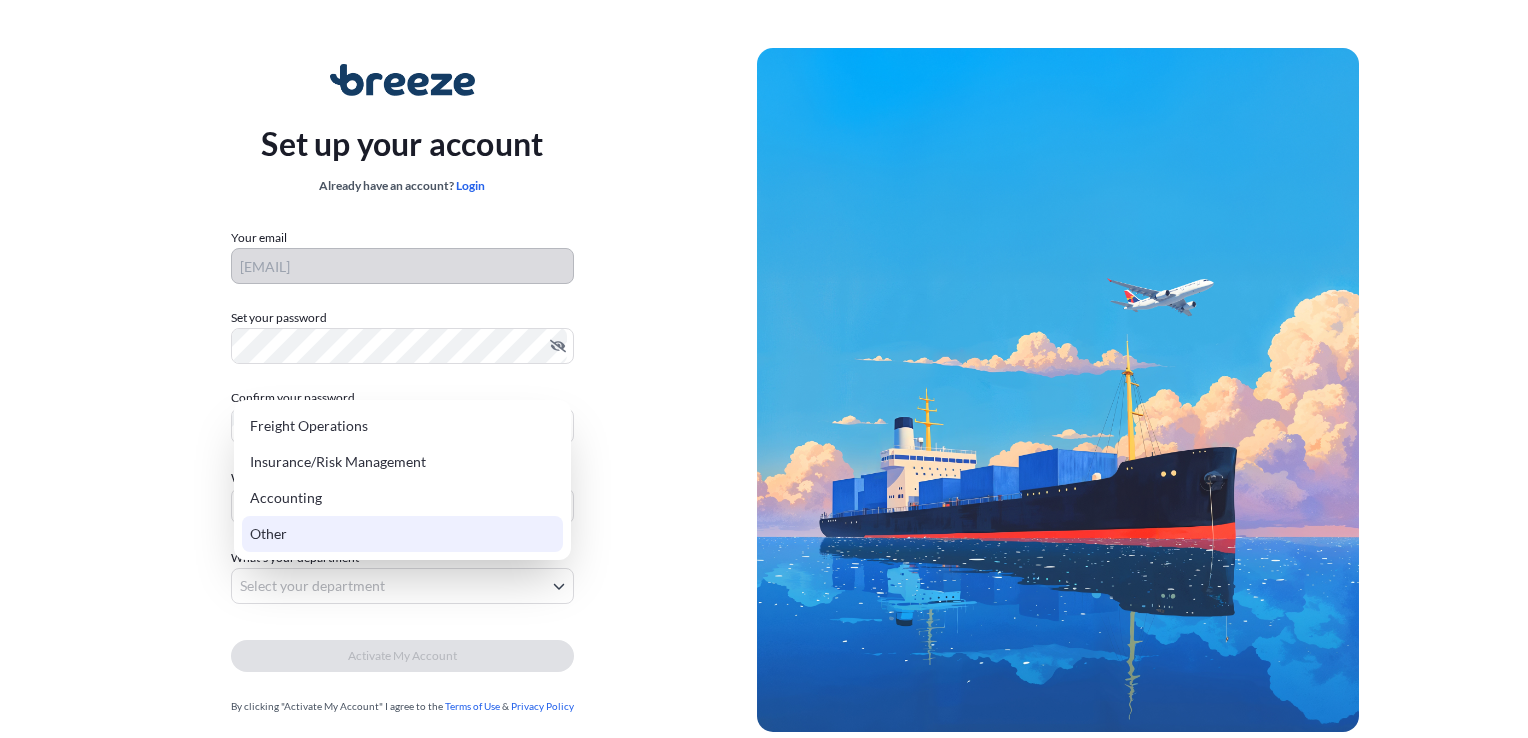 click on "Other" at bounding box center (402, 534) 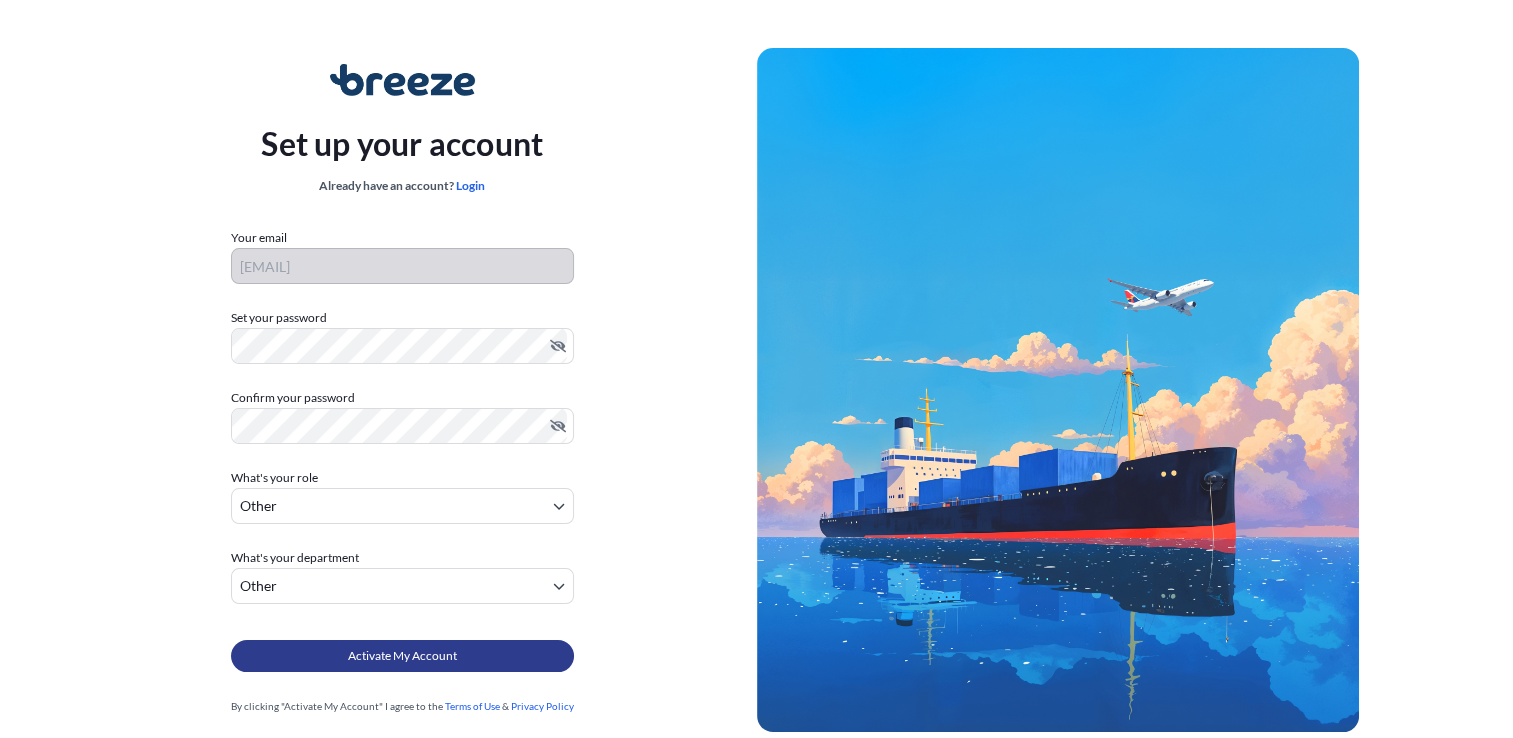 click on "Activate My Account" at bounding box center (402, 656) 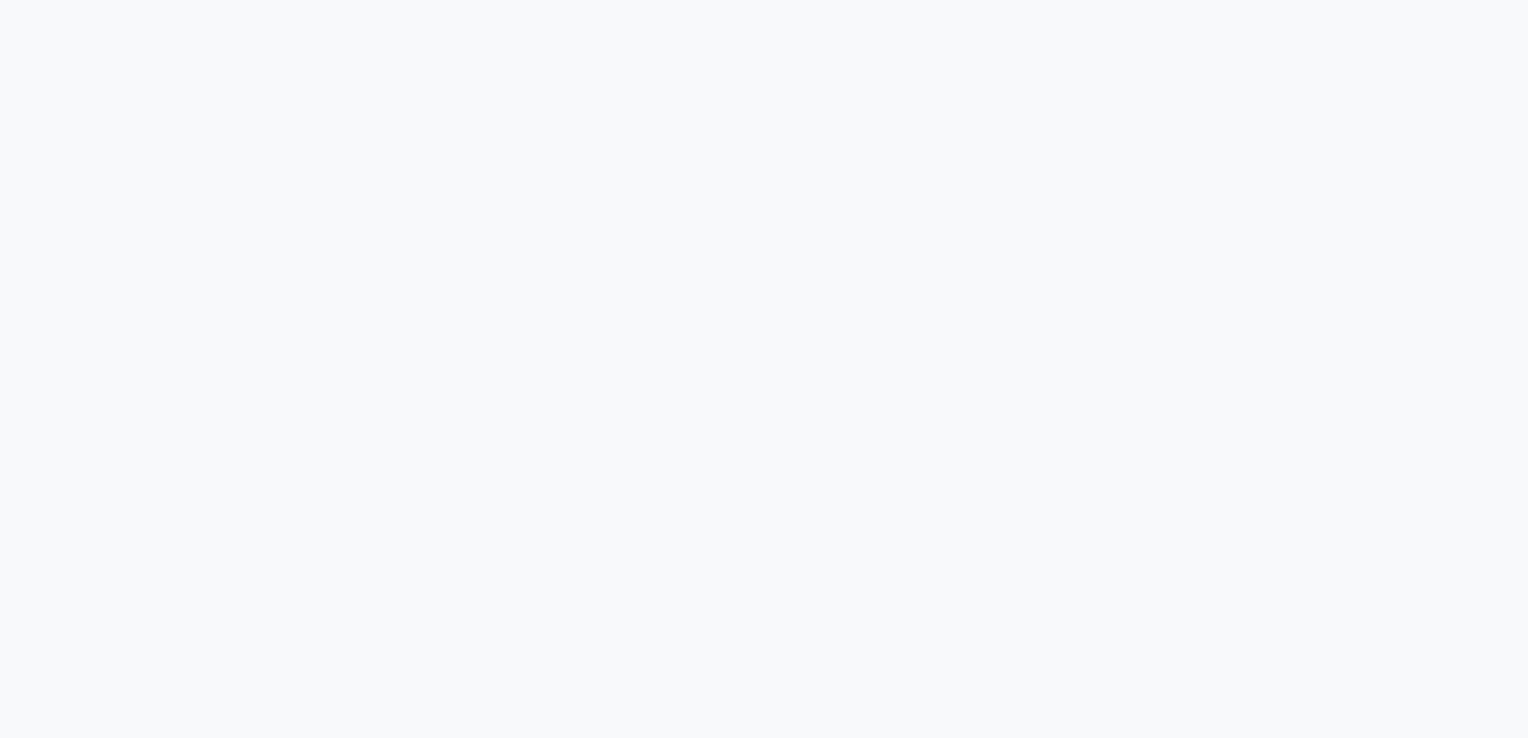 scroll, scrollTop: 0, scrollLeft: 0, axis: both 